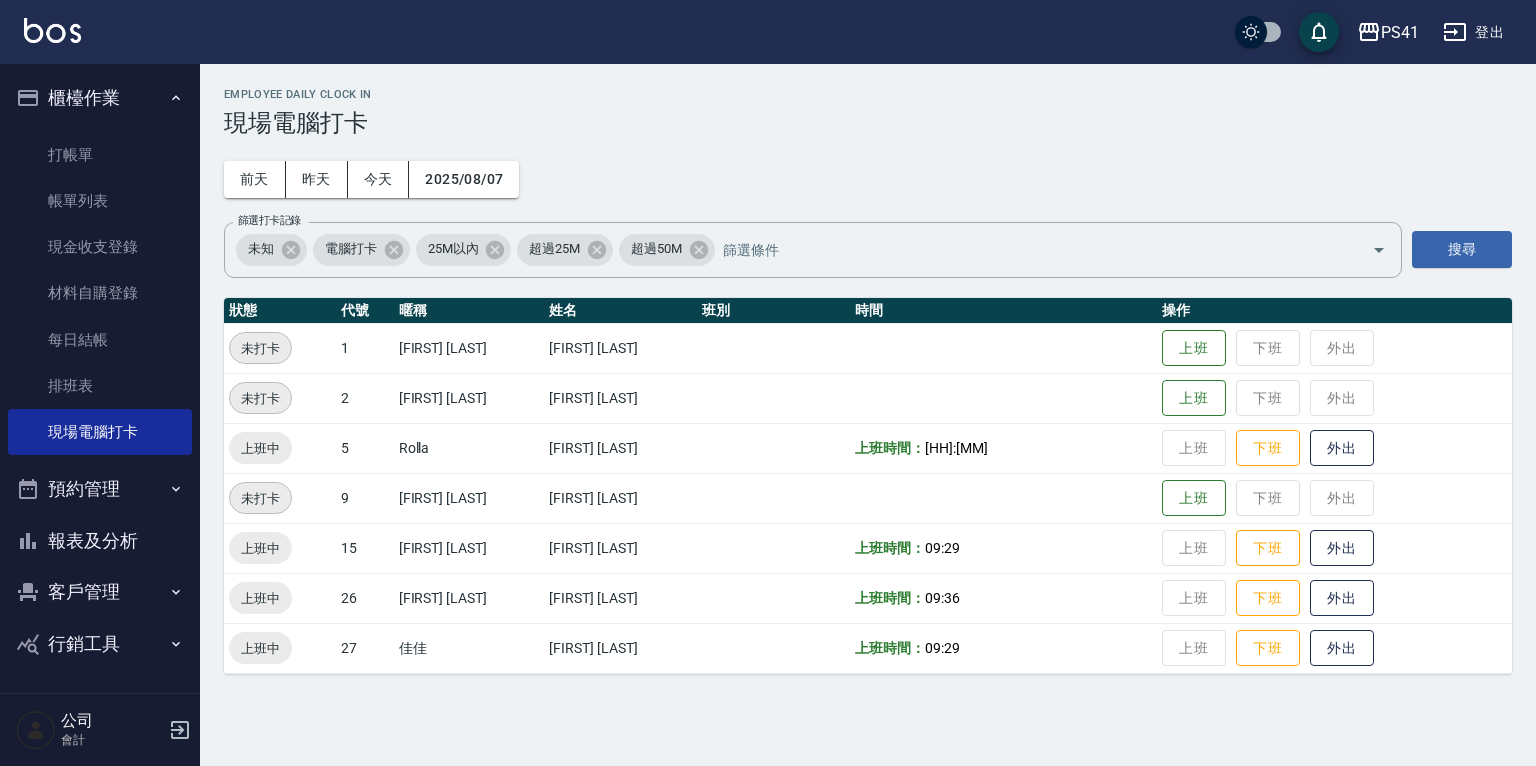 scroll, scrollTop: 0, scrollLeft: 0, axis: both 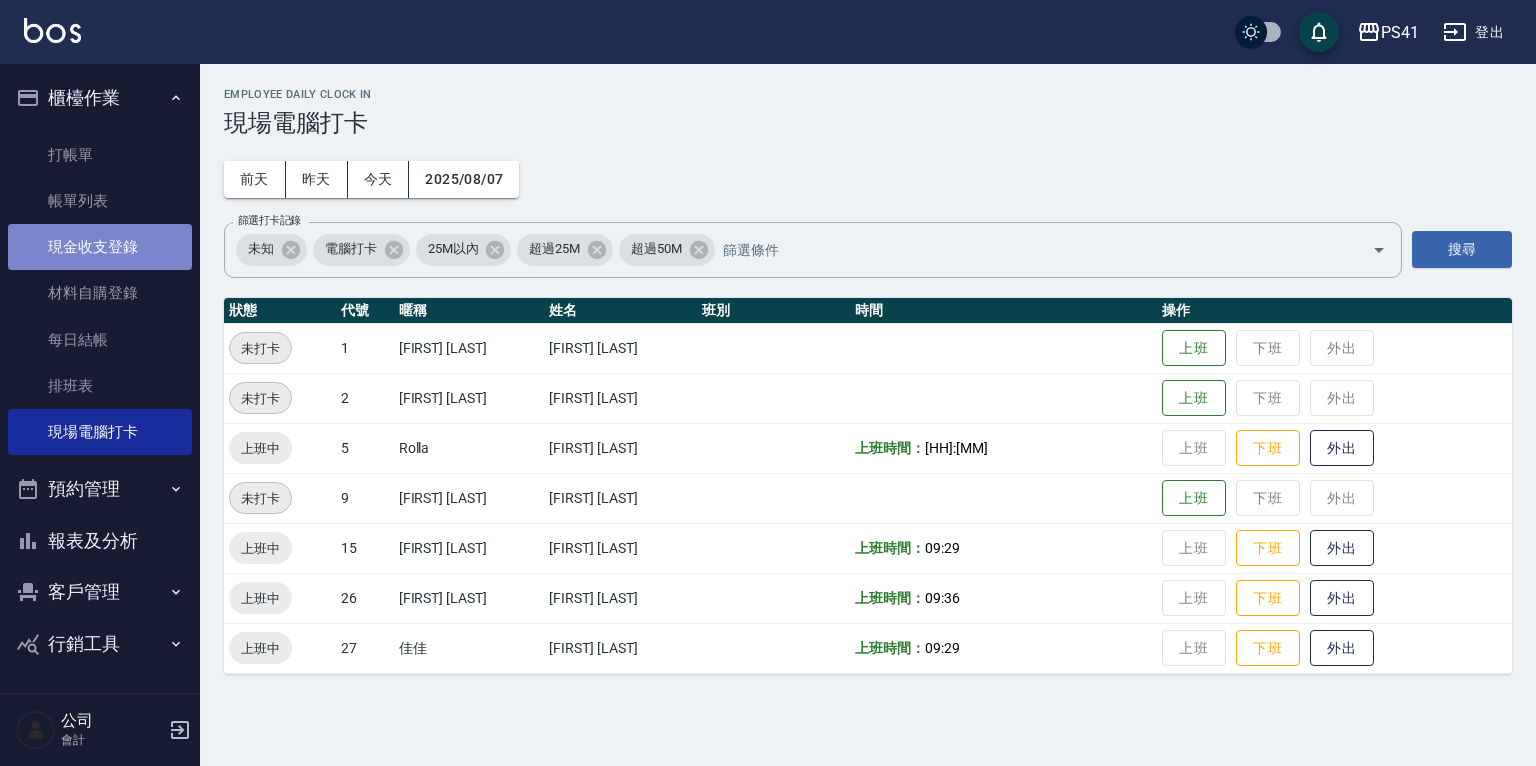 click on "現金收支登錄" at bounding box center [100, 247] 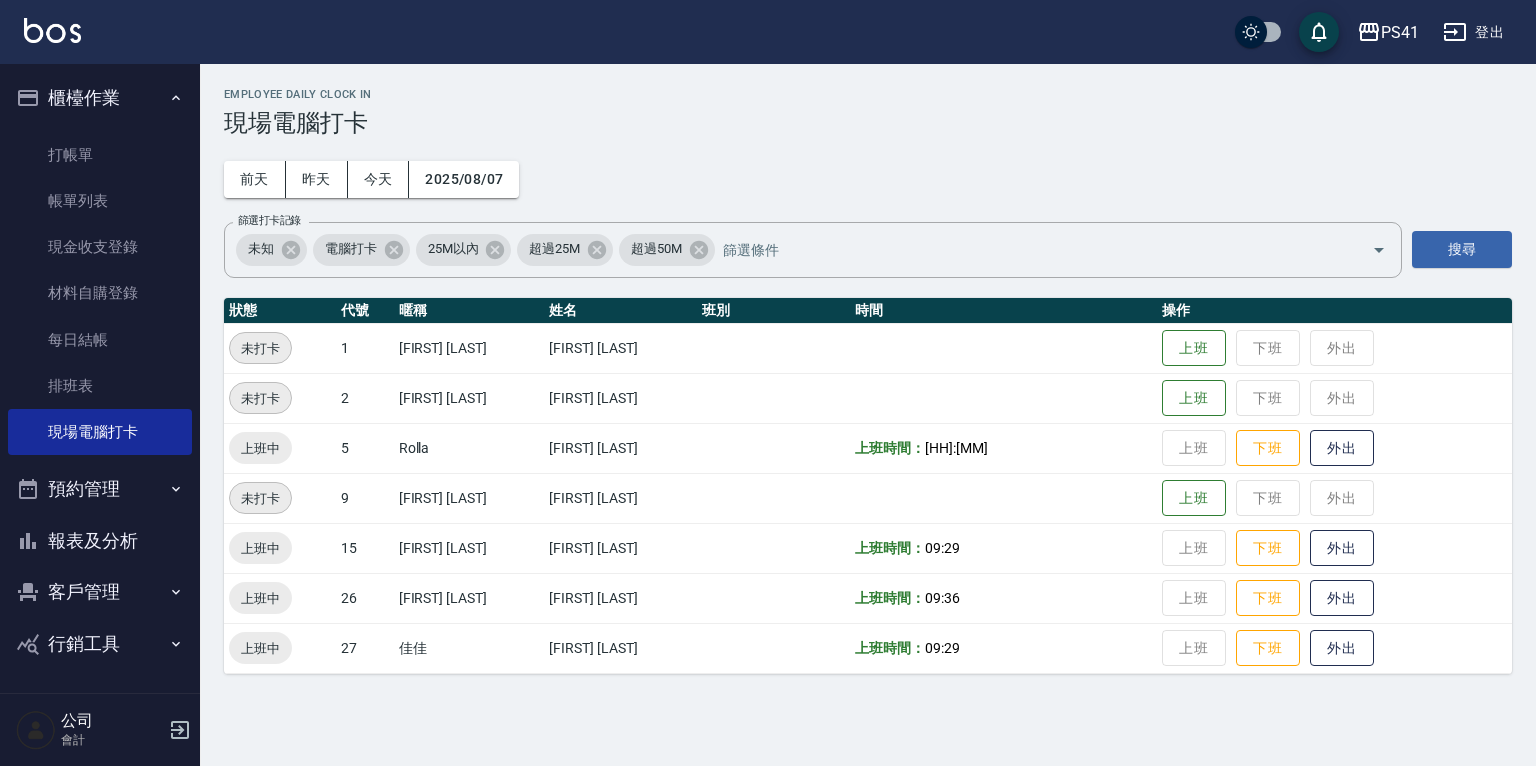 click on "客戶管理" at bounding box center [100, 592] 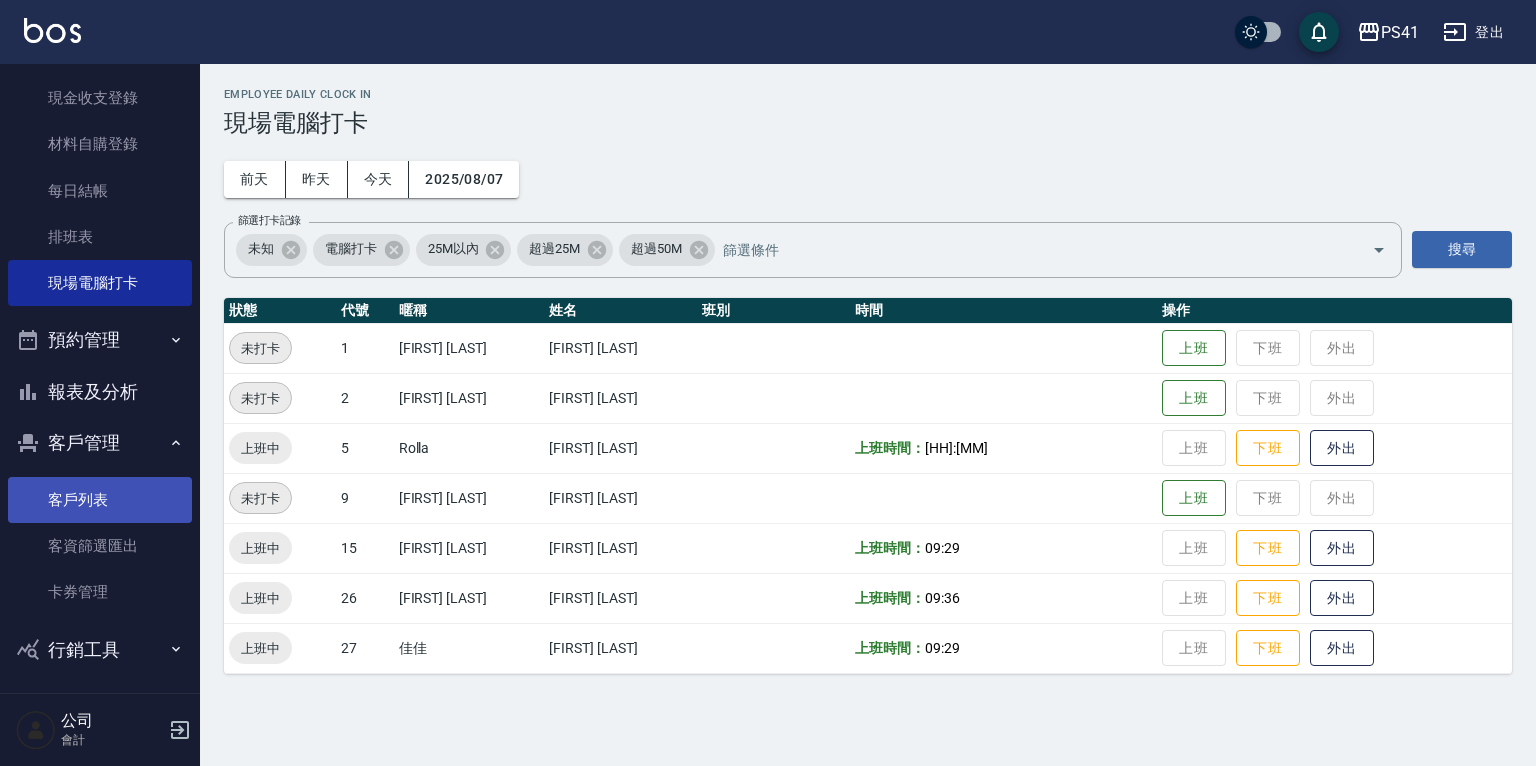 click on "客戶列表" at bounding box center [100, 500] 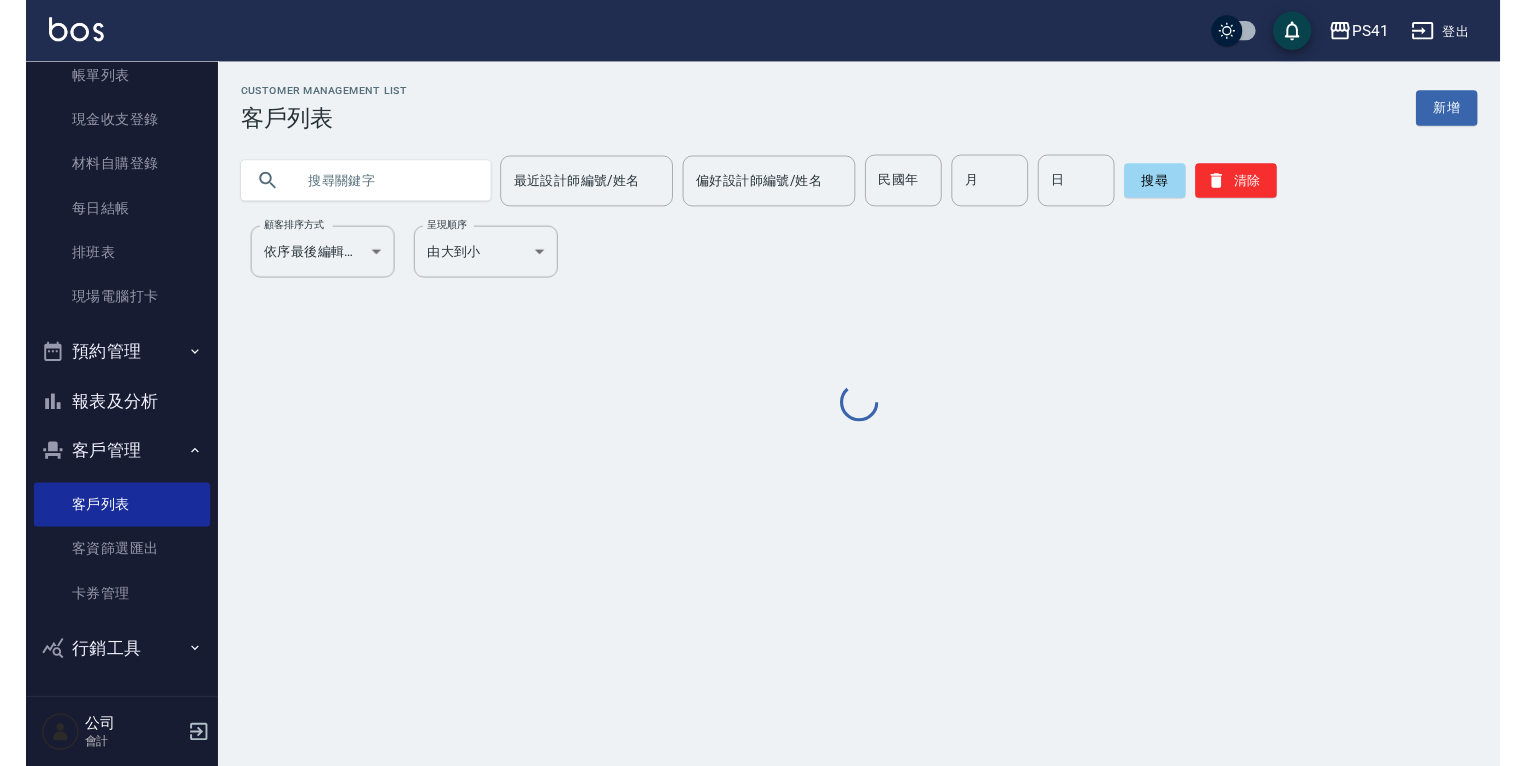 scroll, scrollTop: 122, scrollLeft: 0, axis: vertical 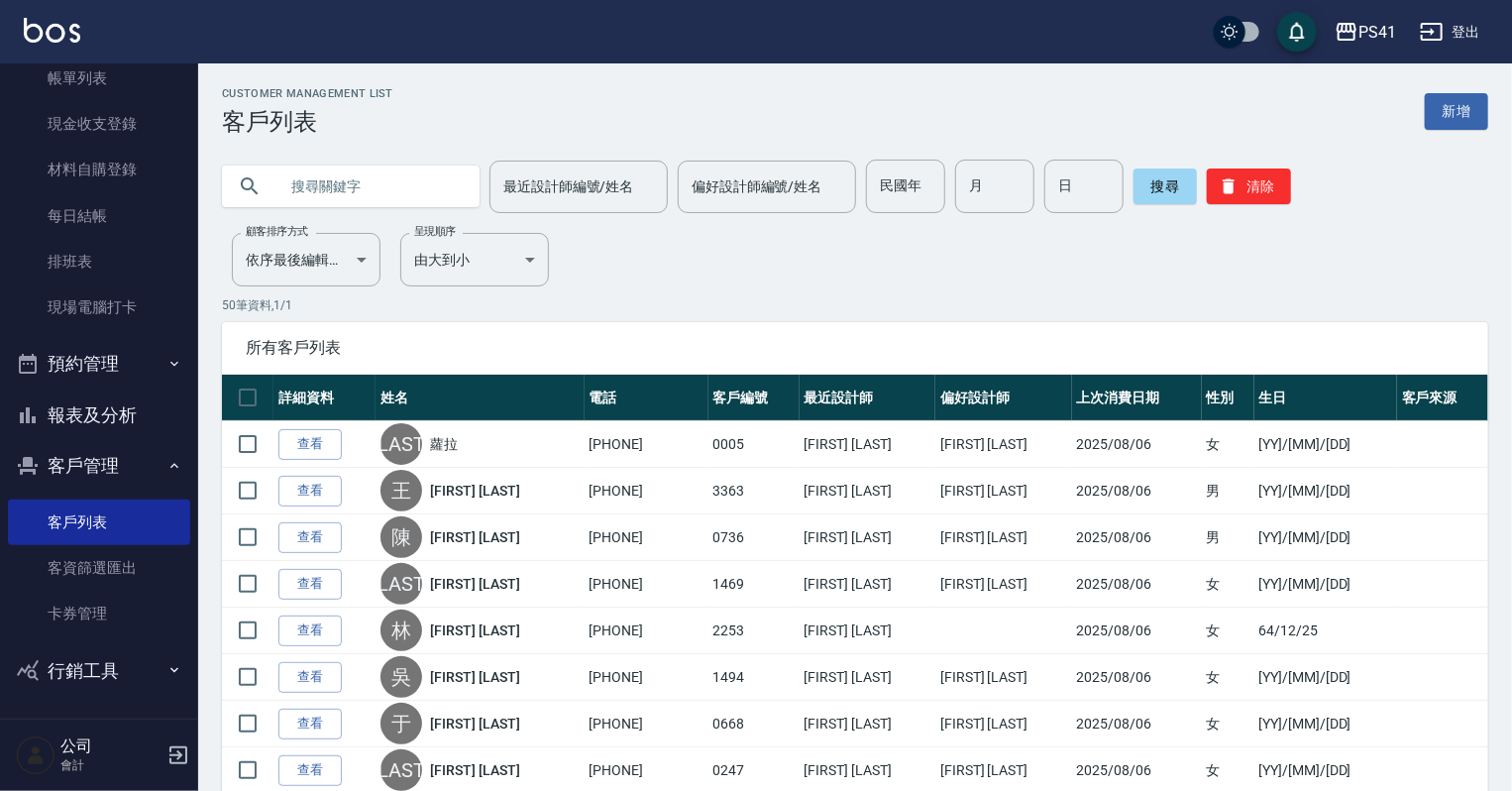 click at bounding box center (371, 186) 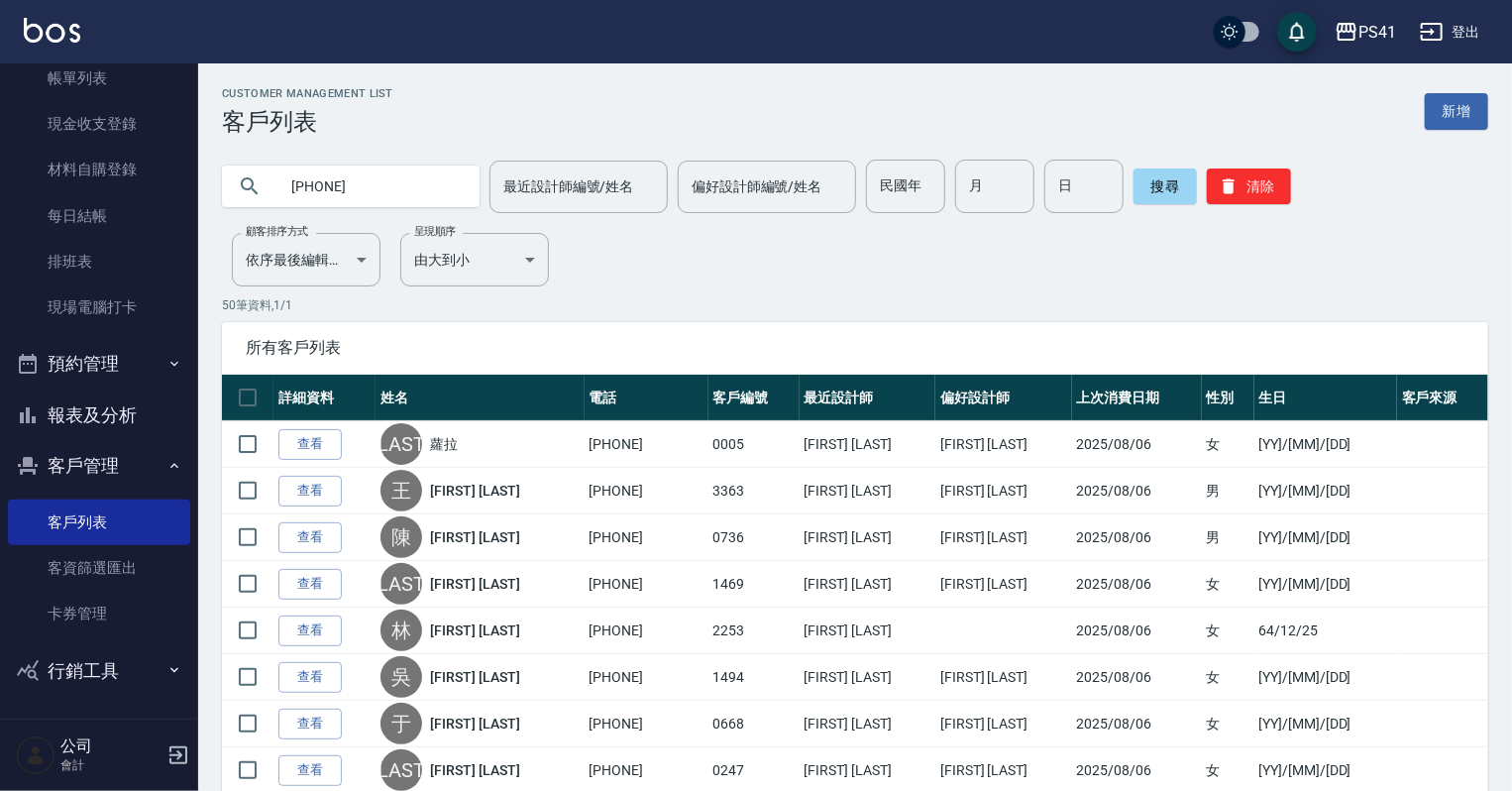 type on "[PHONE]" 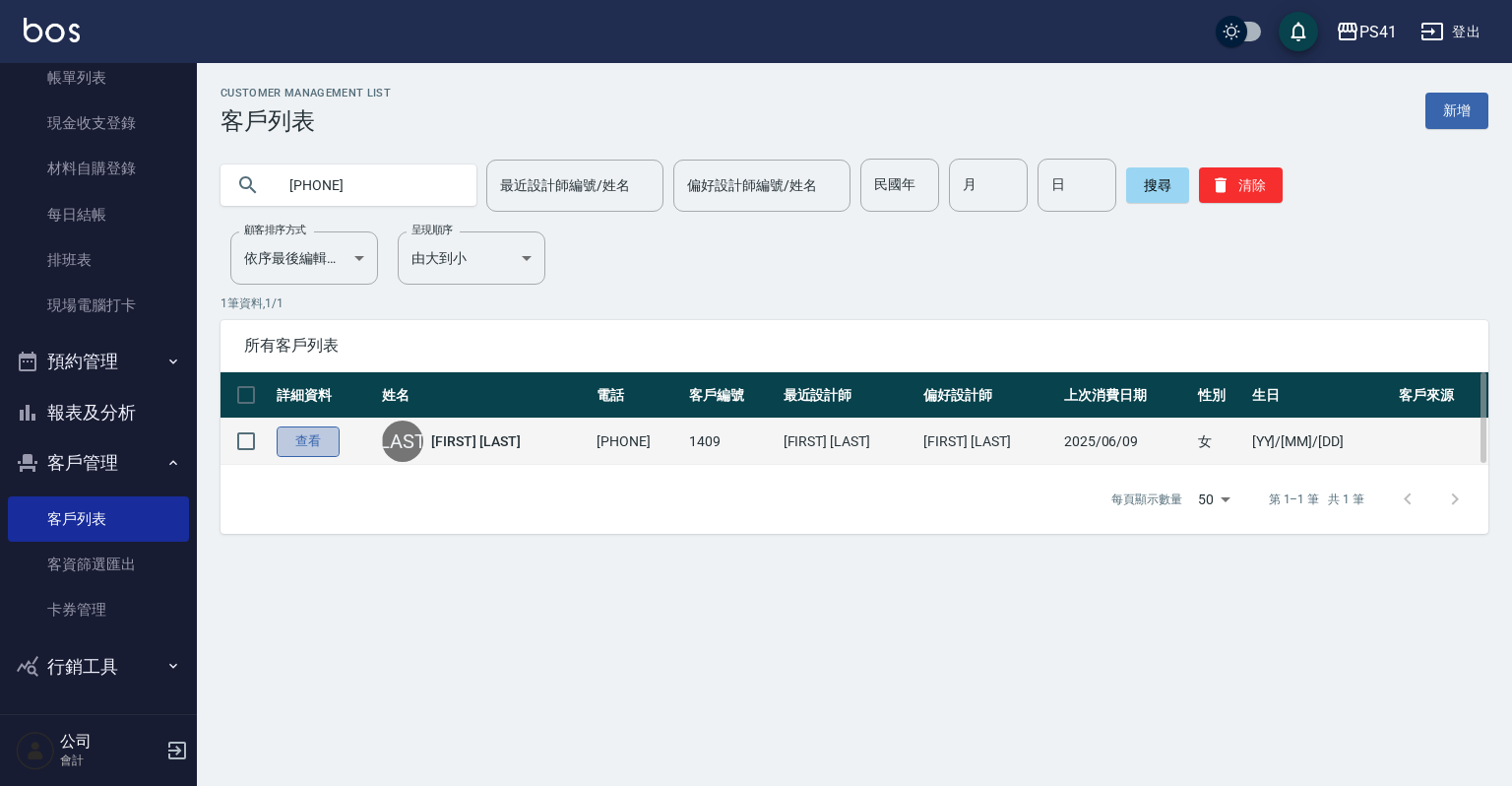 click on "查看" at bounding box center [308, 441] 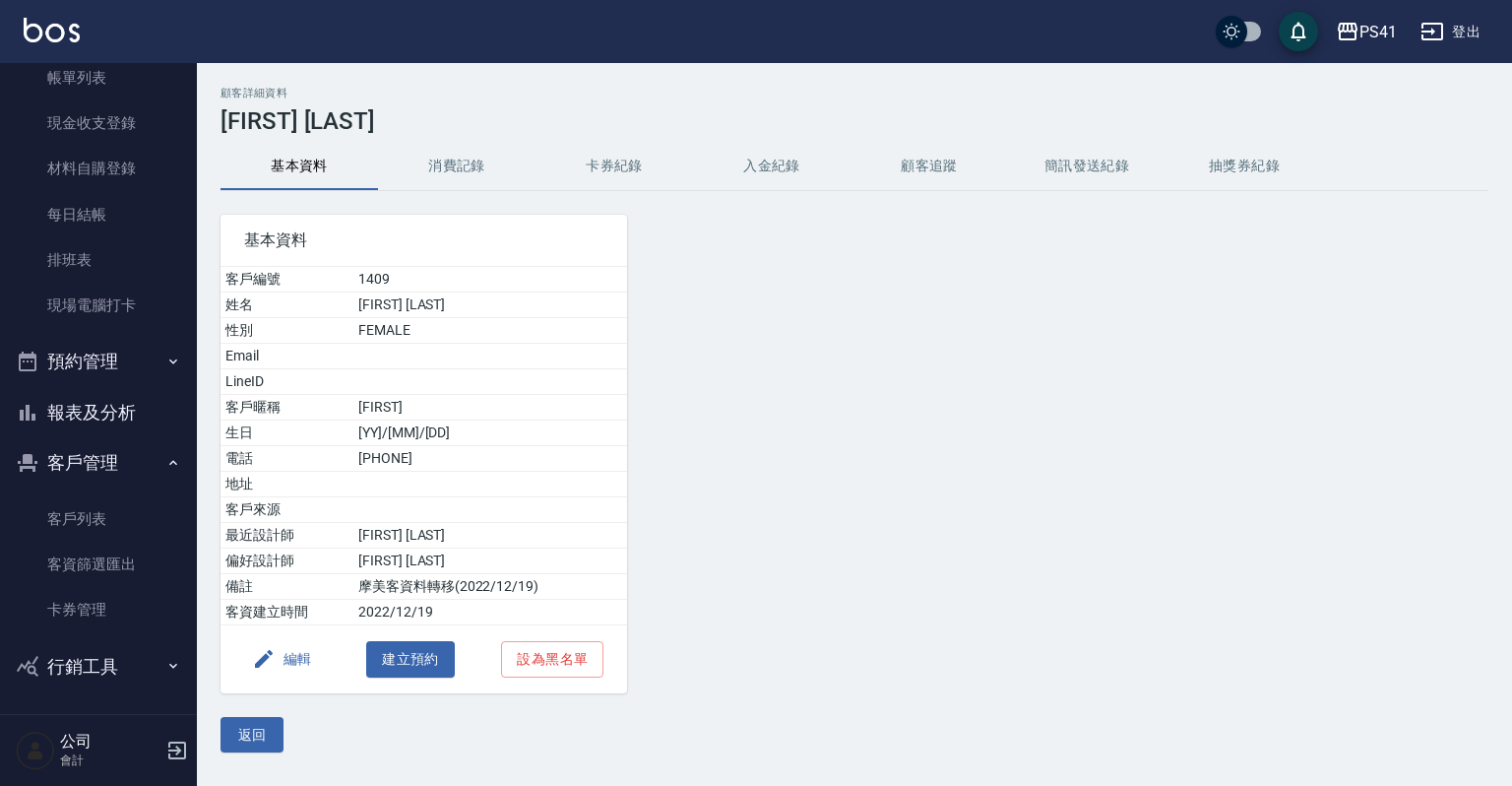 click on "消費記錄" at bounding box center (457, 166) 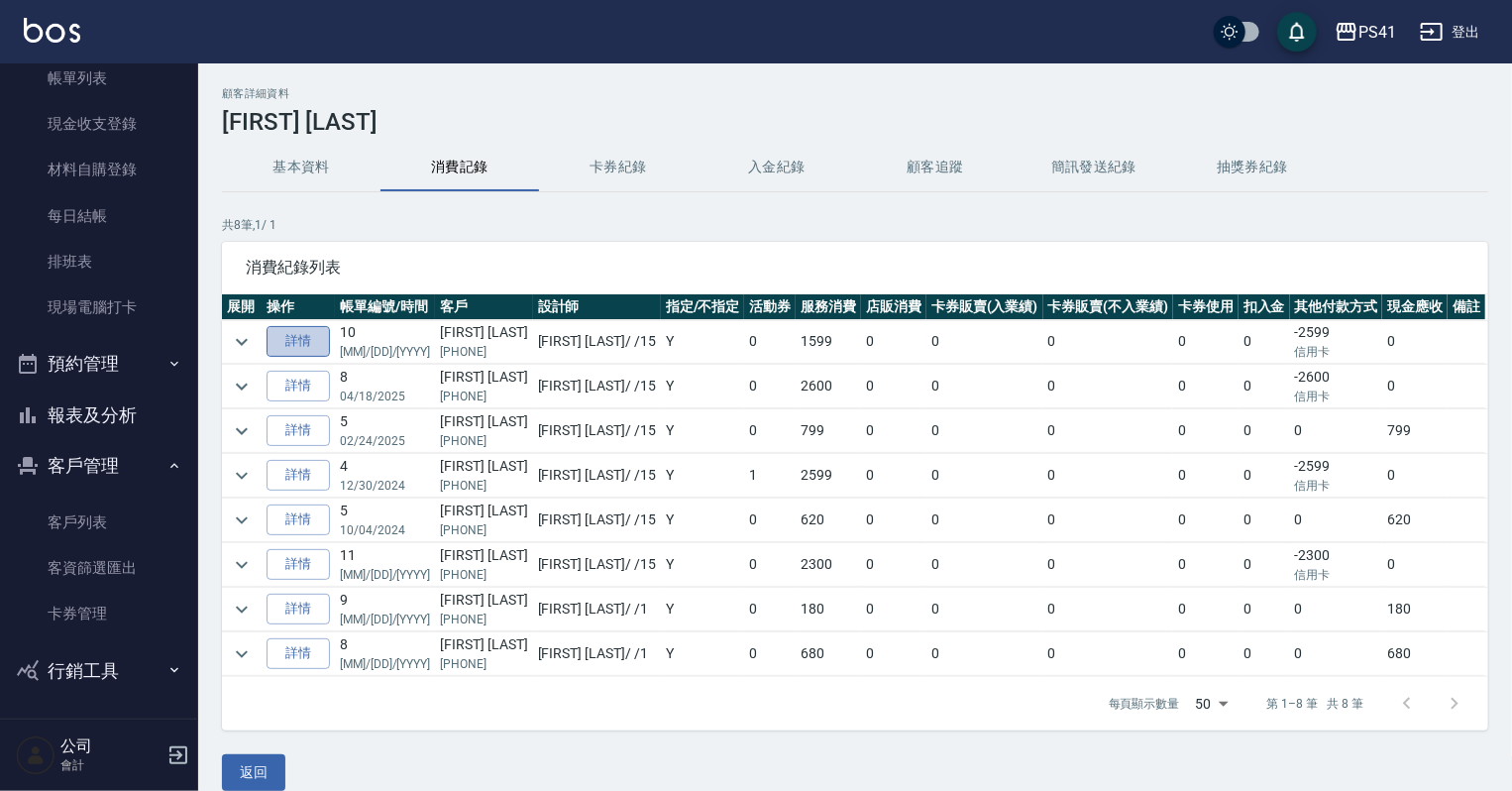 click on "詳情" at bounding box center (298, 341) 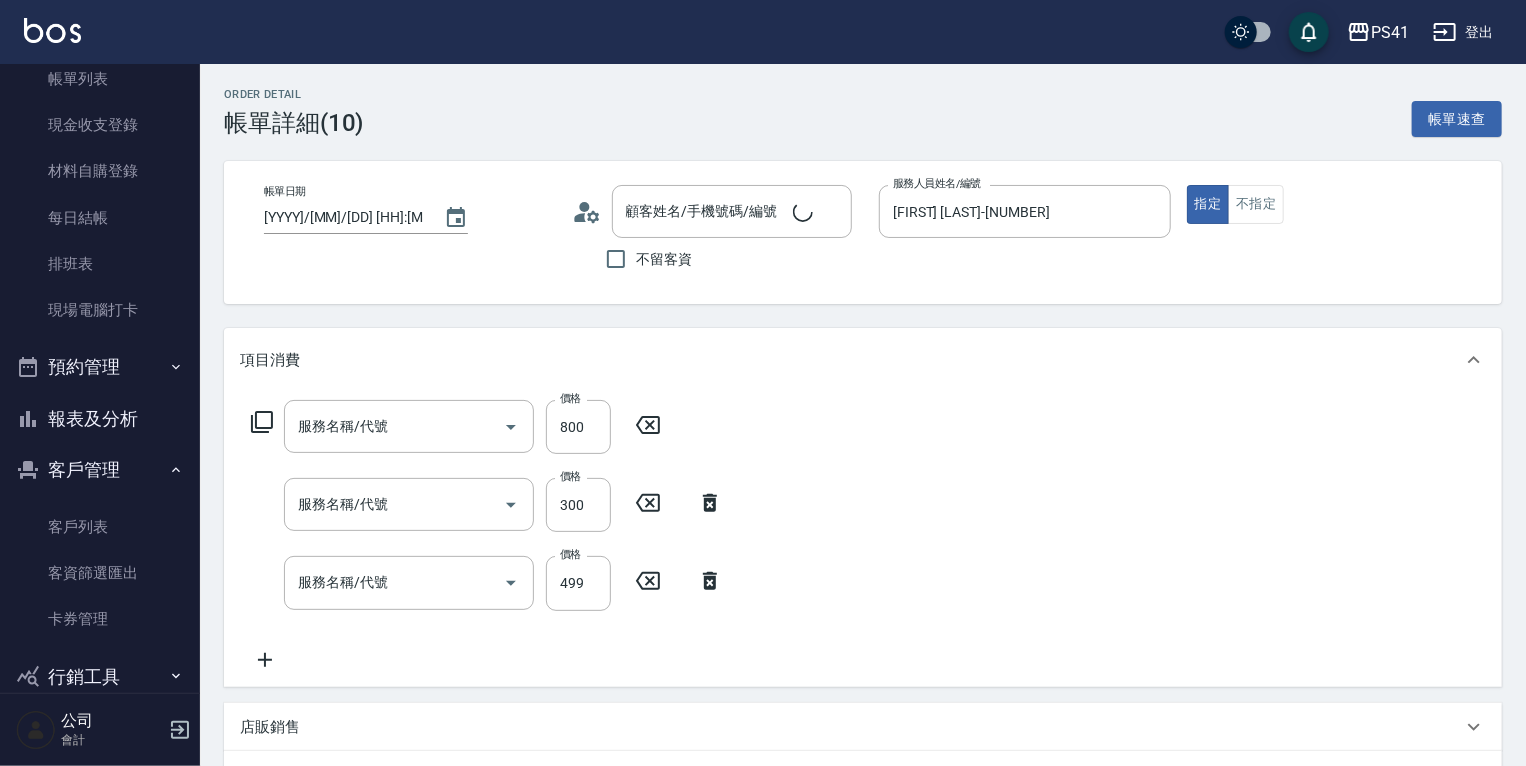 type on "[YYYY]/[MM]/[DD] [HH]:[MM]" 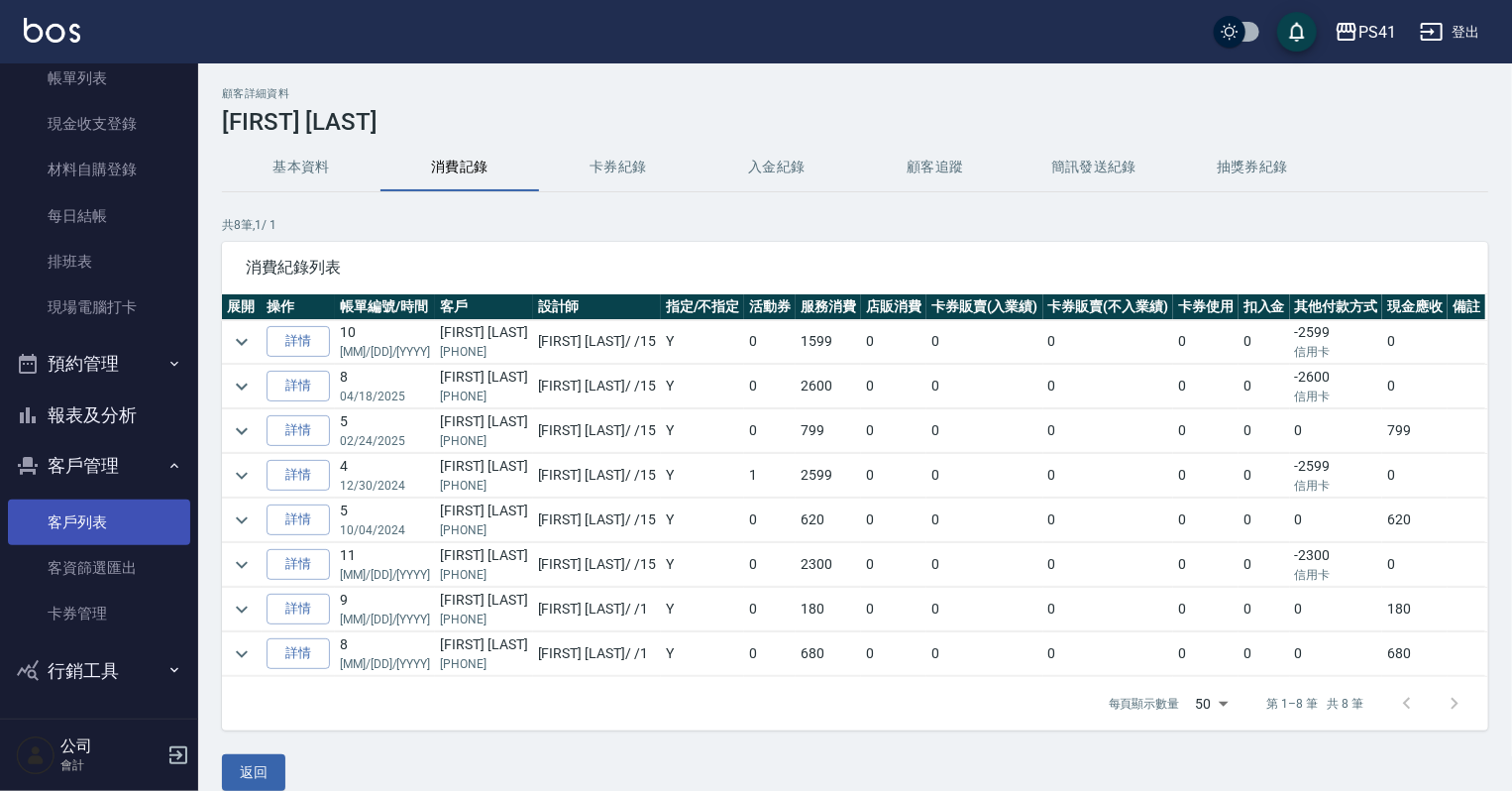 click on "客戶列表" at bounding box center [99, 522] 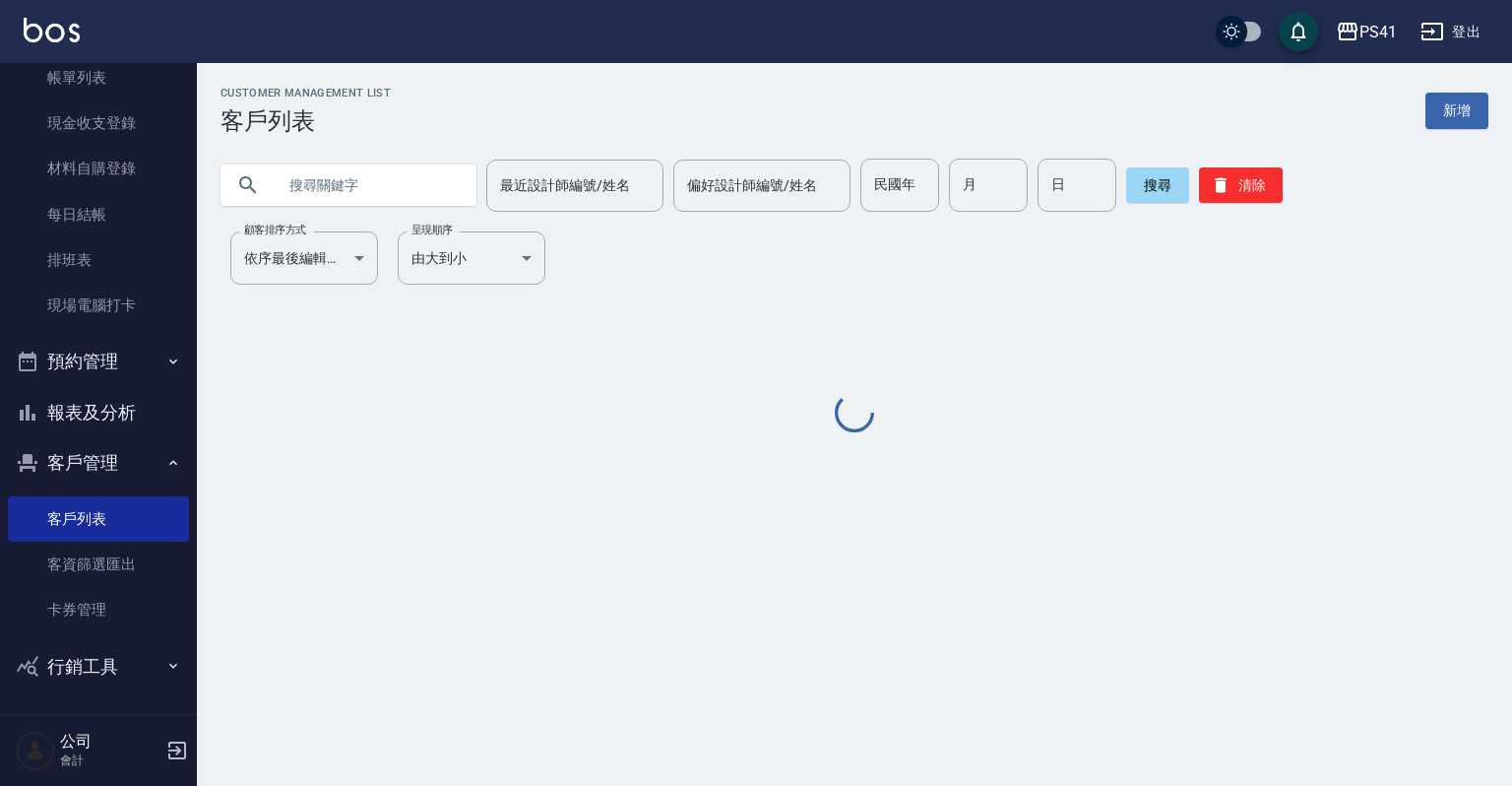 drag, startPoint x: 349, startPoint y: 189, endPoint x: 270, endPoint y: 151, distance: 87.66413 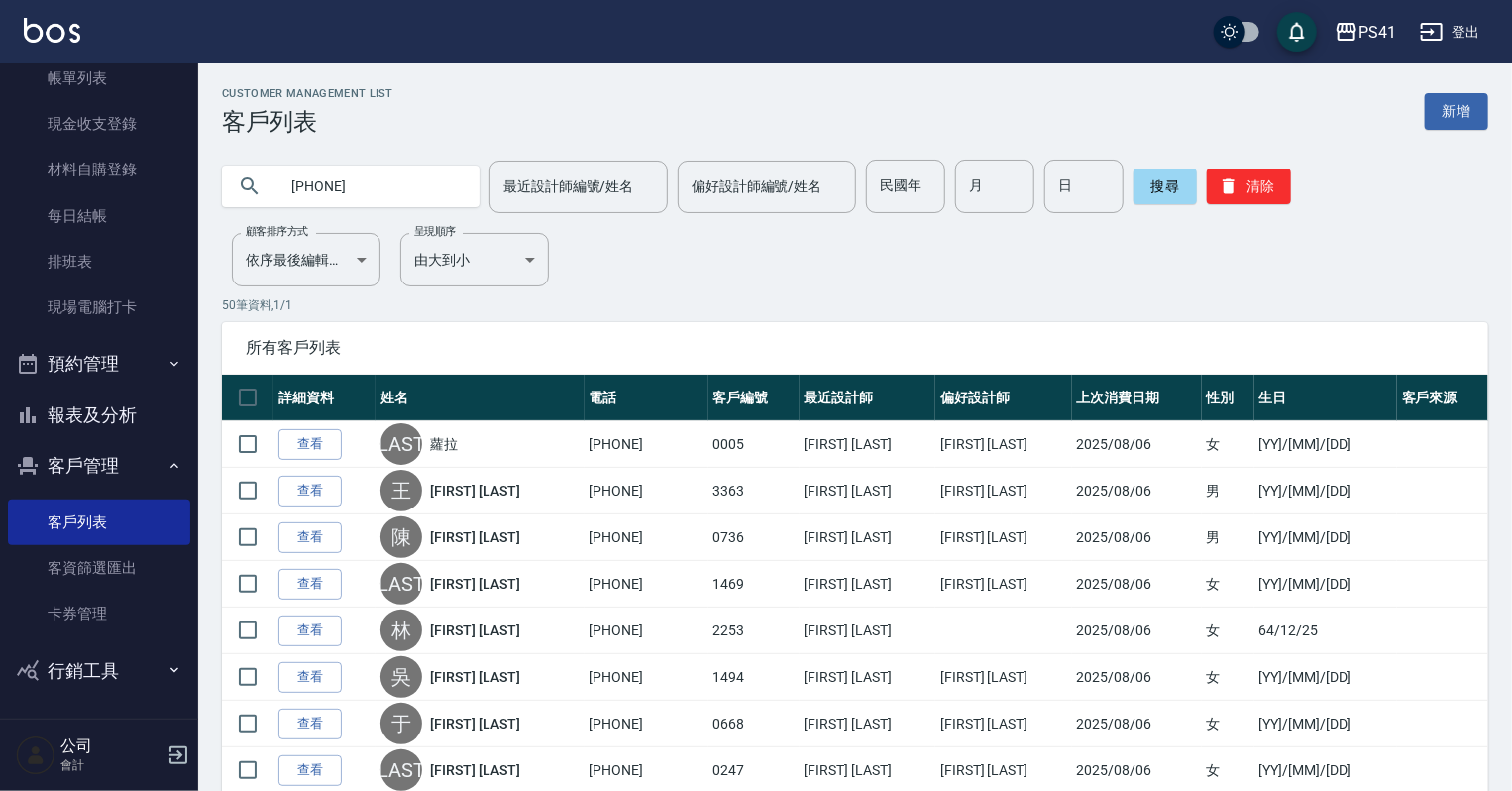 type on "[PHONE]" 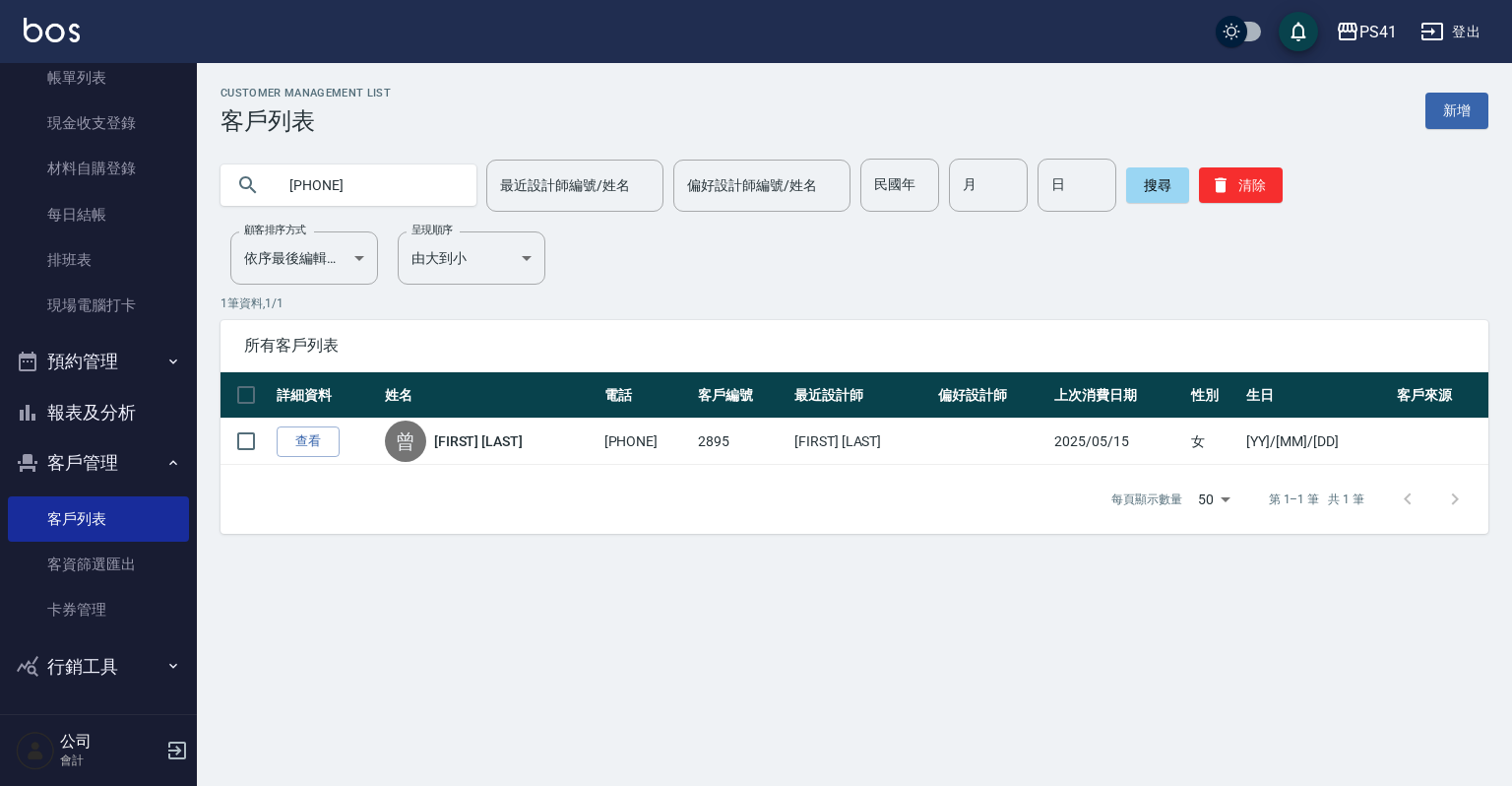 click on "報表及分析" at bounding box center (98, 413) 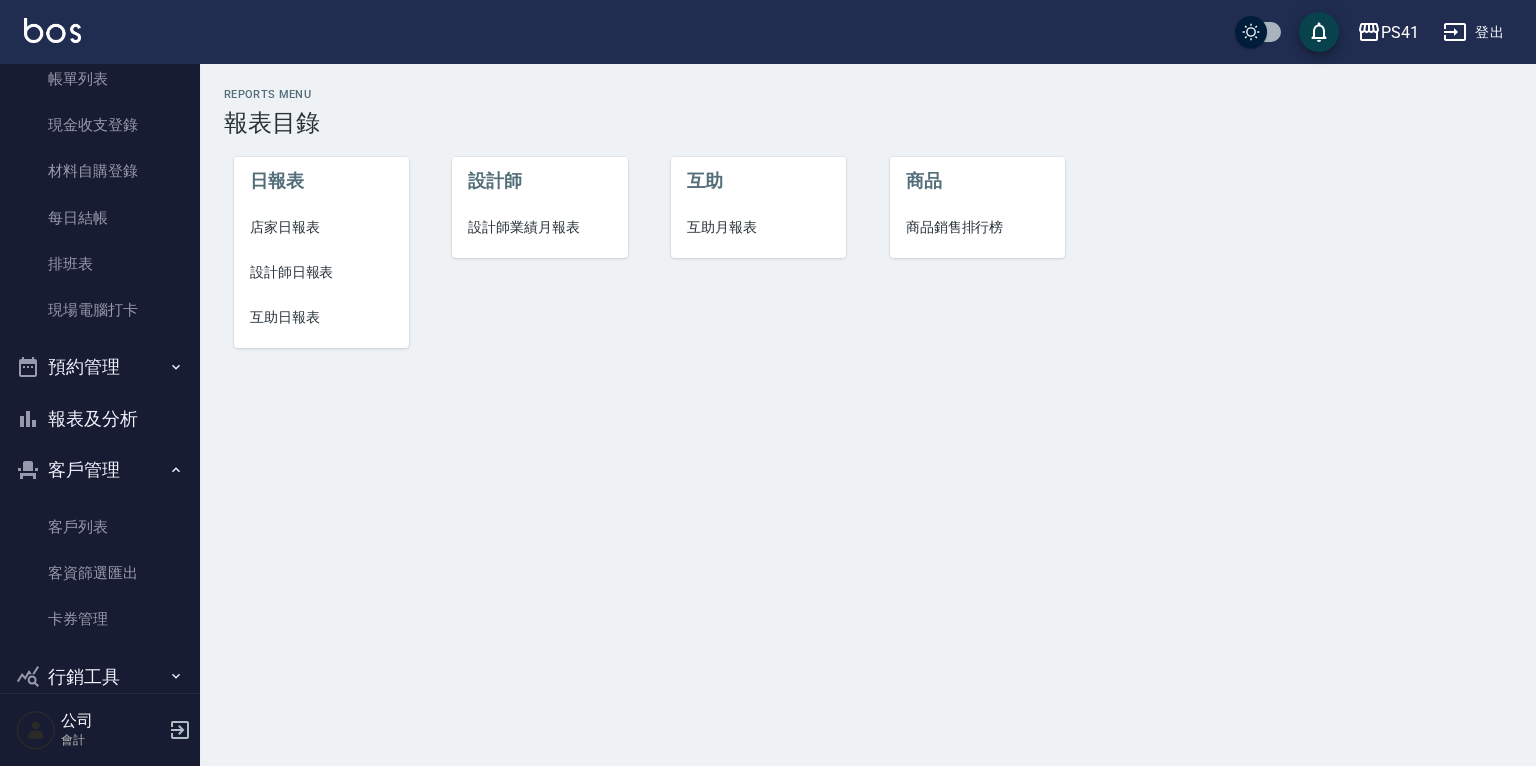 click on "互助日報表" at bounding box center (321, 317) 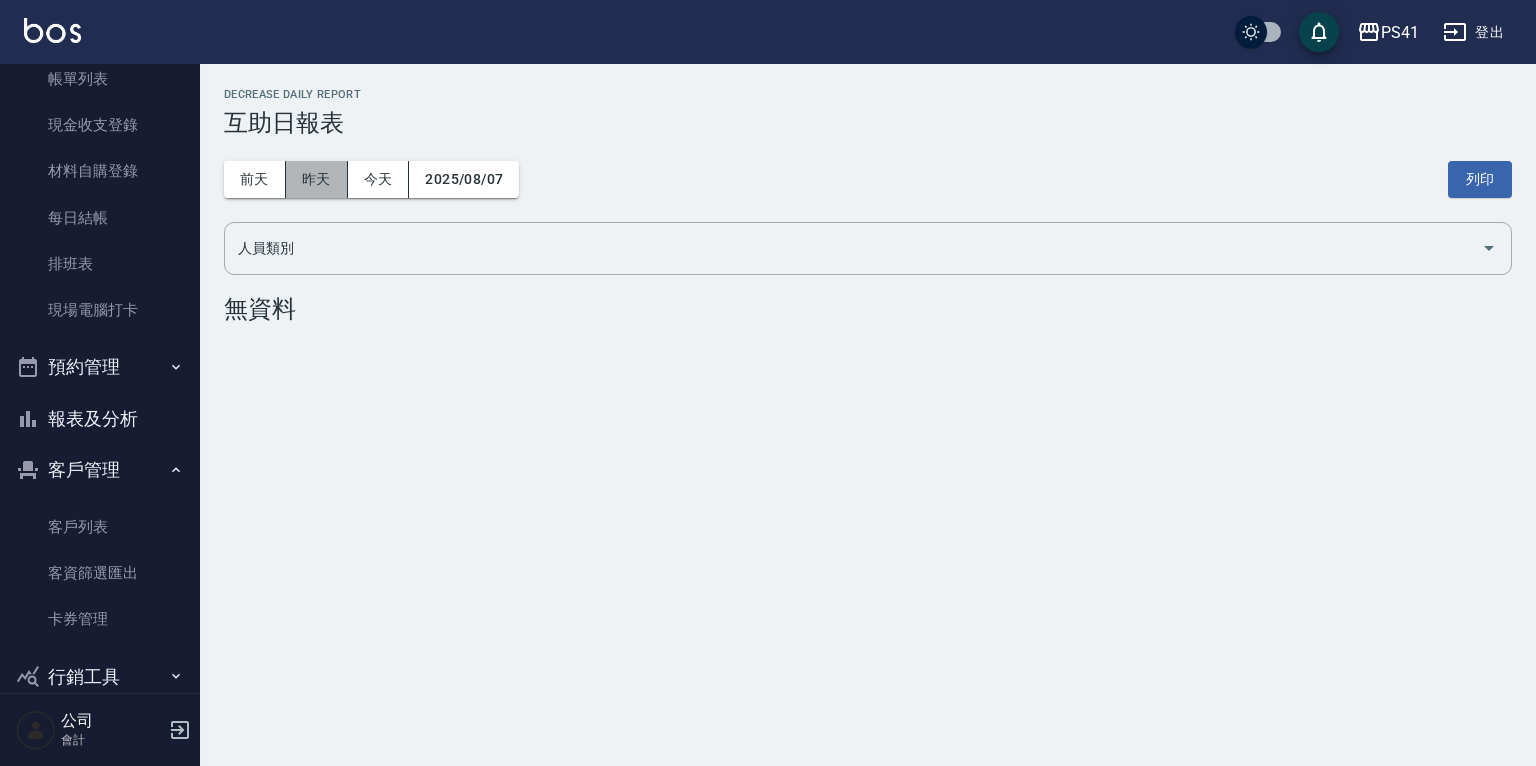 click on "昨天" at bounding box center (317, 179) 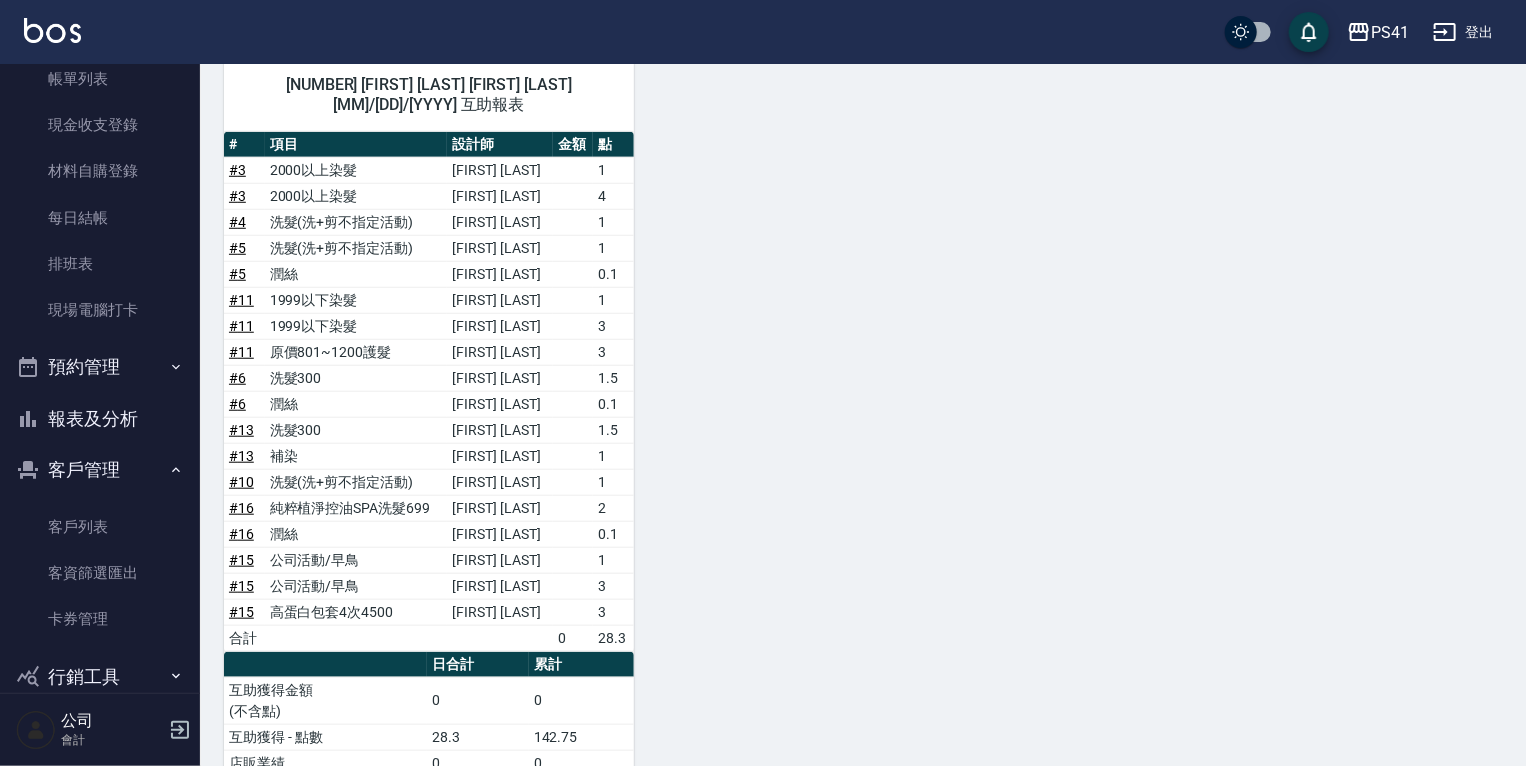 scroll, scrollTop: 726, scrollLeft: 0, axis: vertical 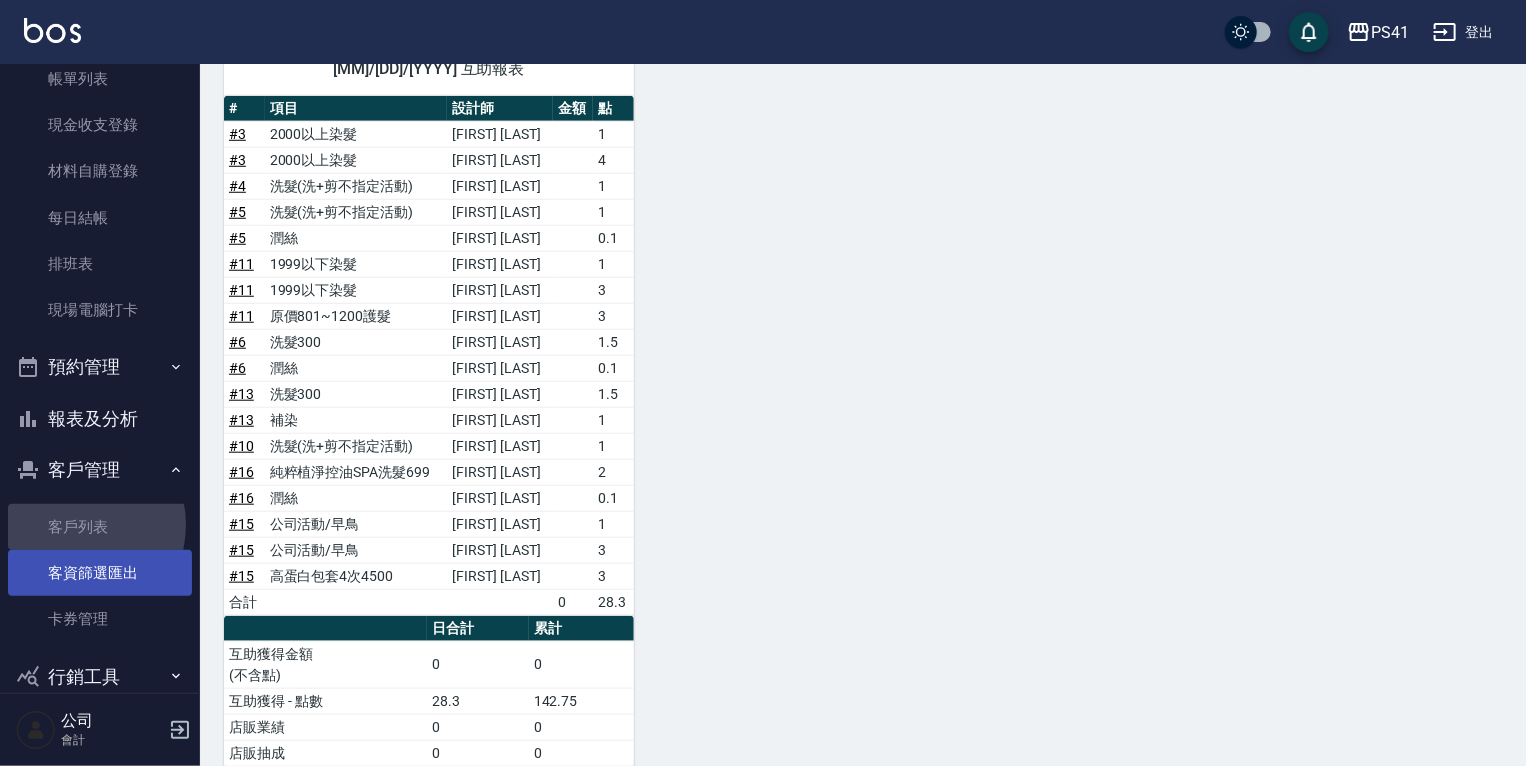 drag, startPoint x: 72, startPoint y: 524, endPoint x: 73, endPoint y: 555, distance: 31.016125 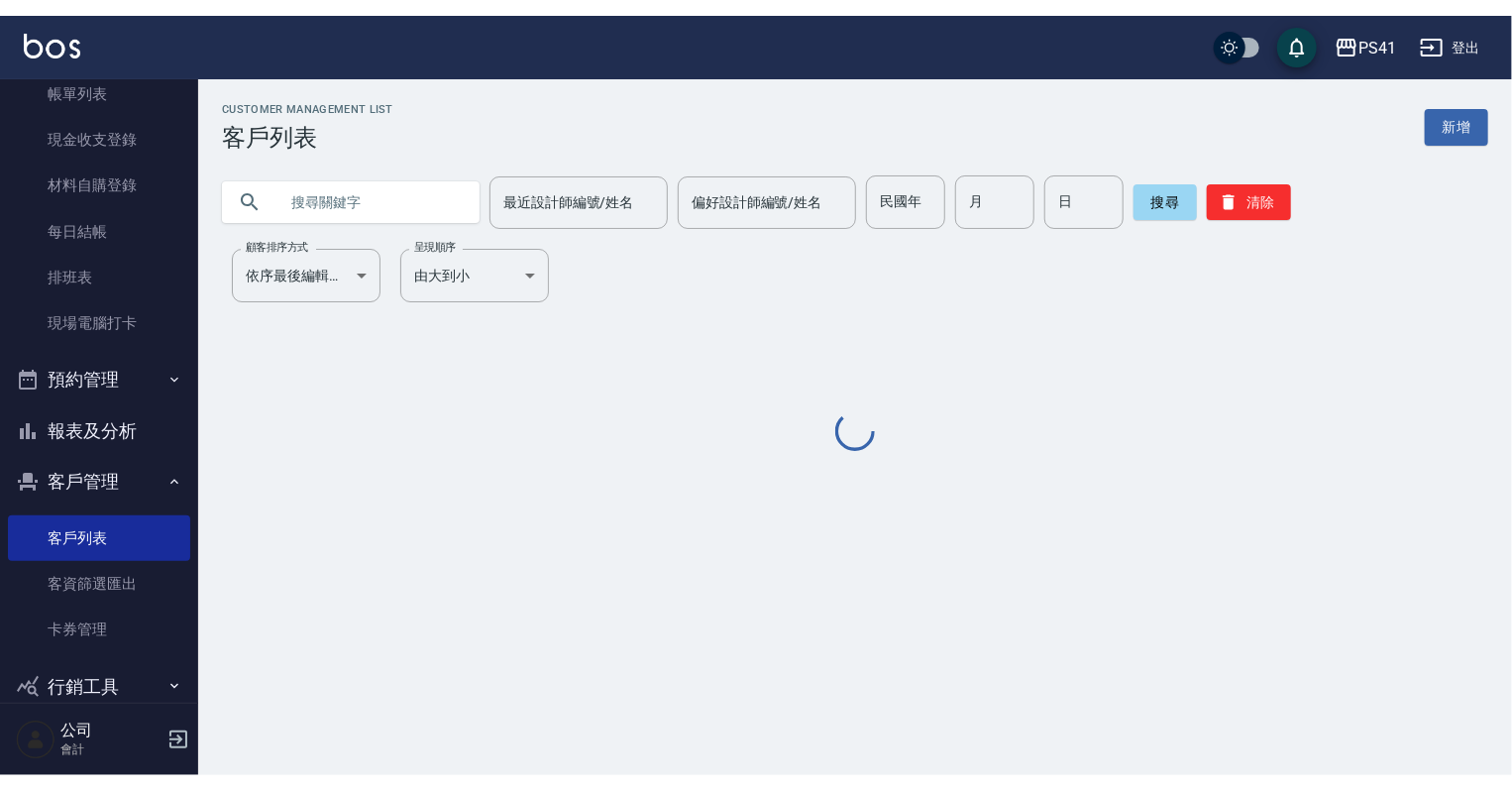 scroll, scrollTop: 0, scrollLeft: 0, axis: both 